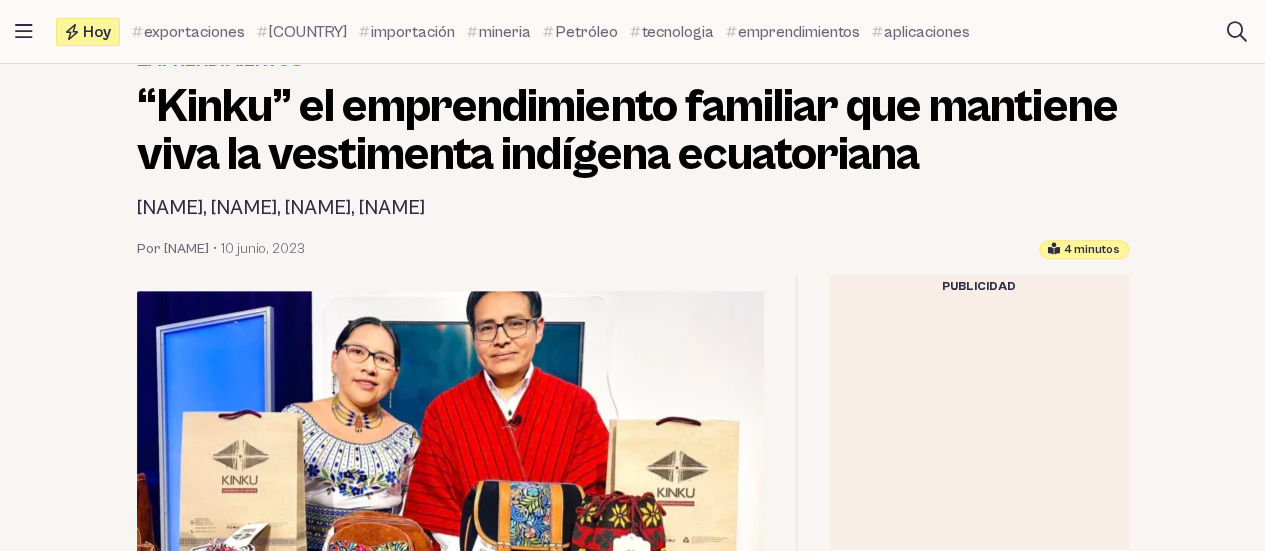 scroll, scrollTop: 311, scrollLeft: 0, axis: vertical 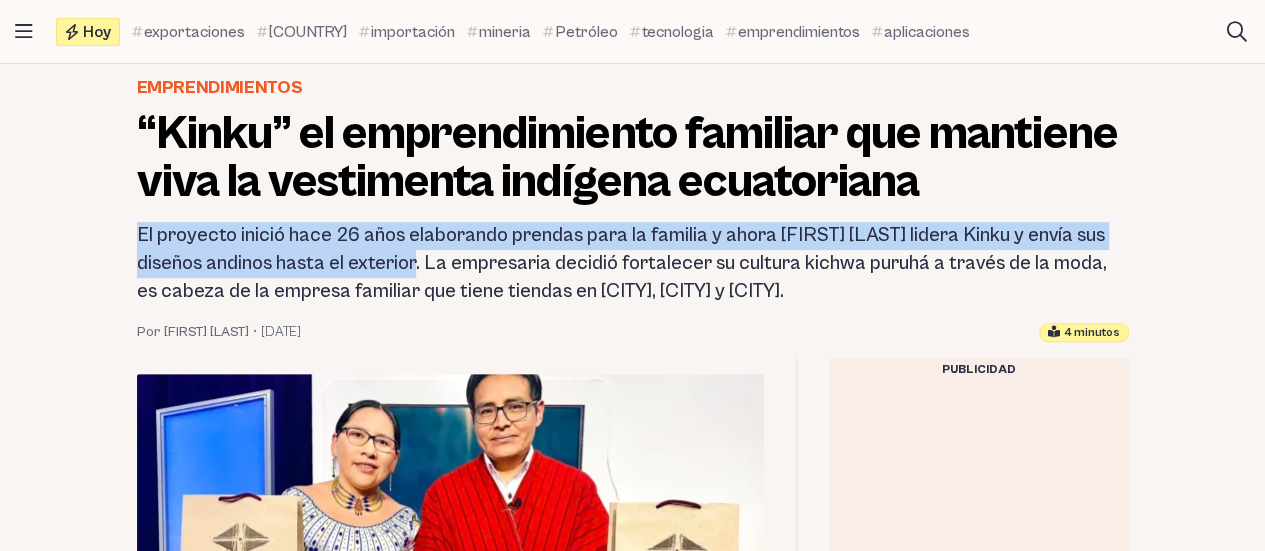 drag, startPoint x: 138, startPoint y: 281, endPoint x: 420, endPoint y: 313, distance: 283.80978 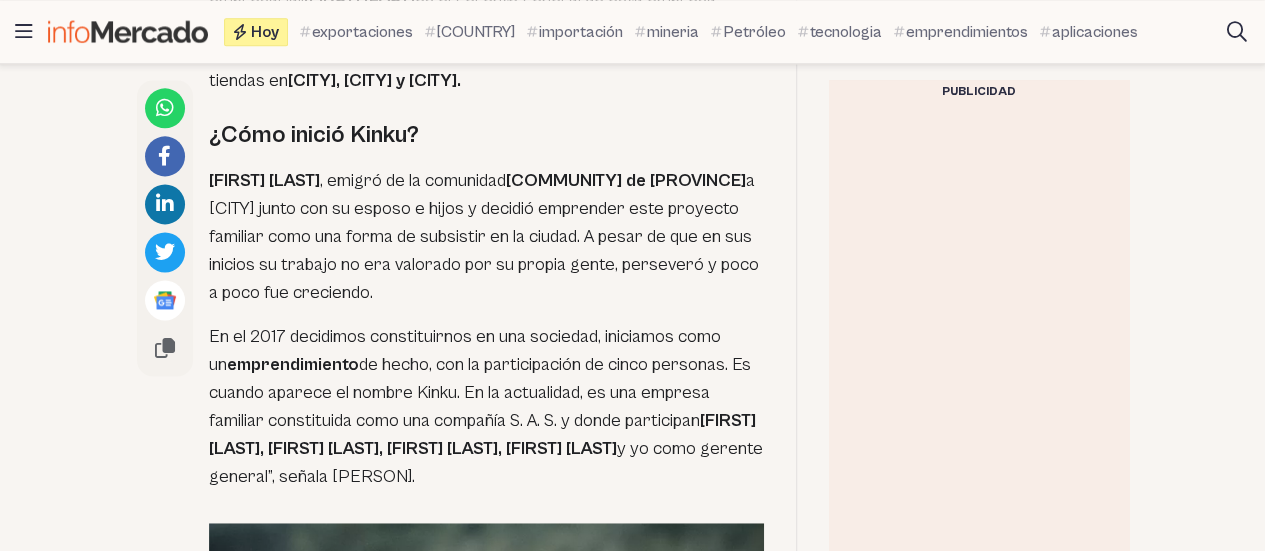 scroll, scrollTop: 1263, scrollLeft: 0, axis: vertical 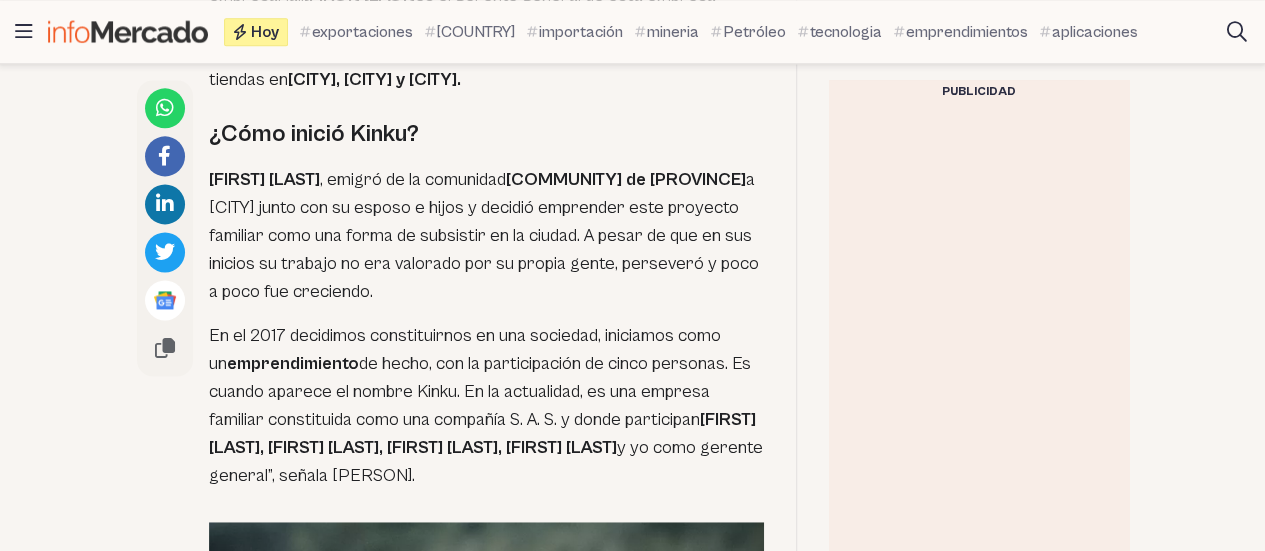 click at bounding box center (979, 404) 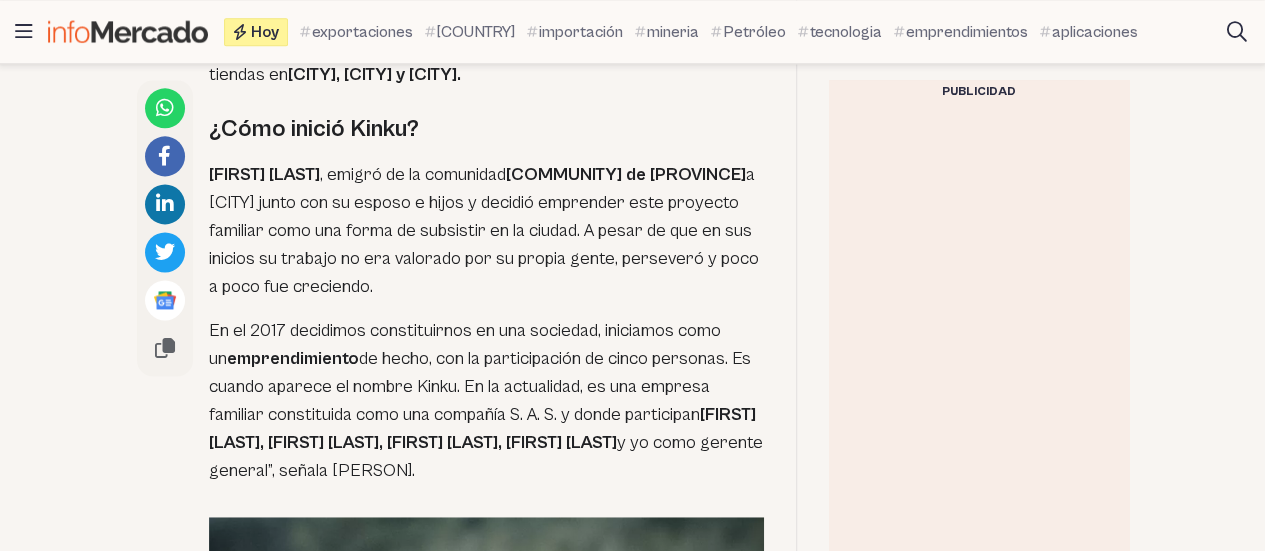 scroll, scrollTop: 1271, scrollLeft: 0, axis: vertical 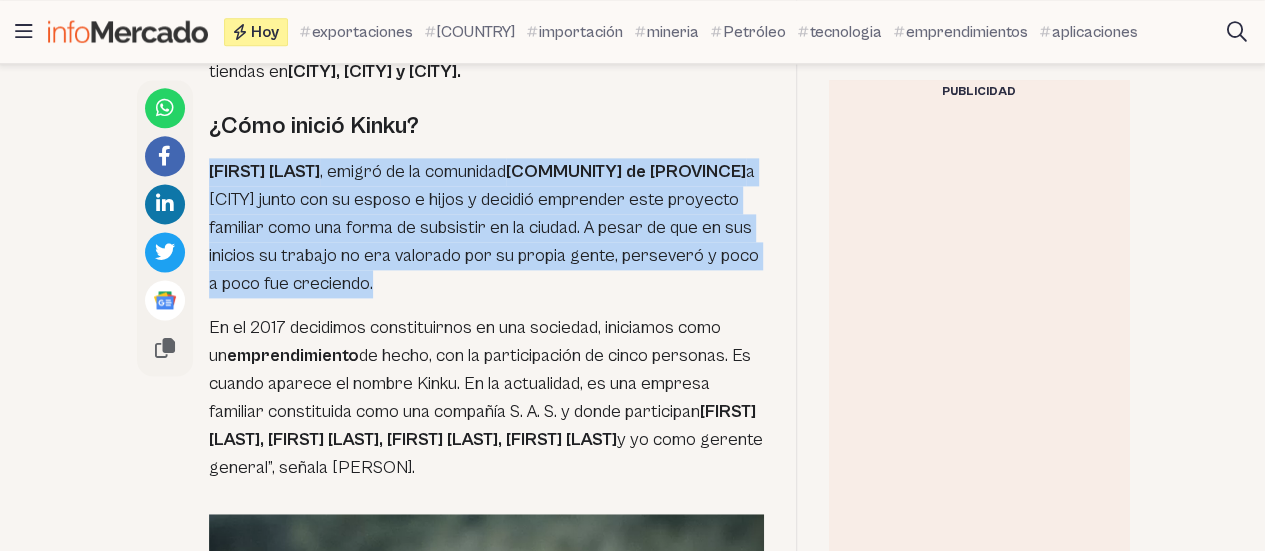 drag, startPoint x: 209, startPoint y: 219, endPoint x: 579, endPoint y: 332, distance: 386.8708 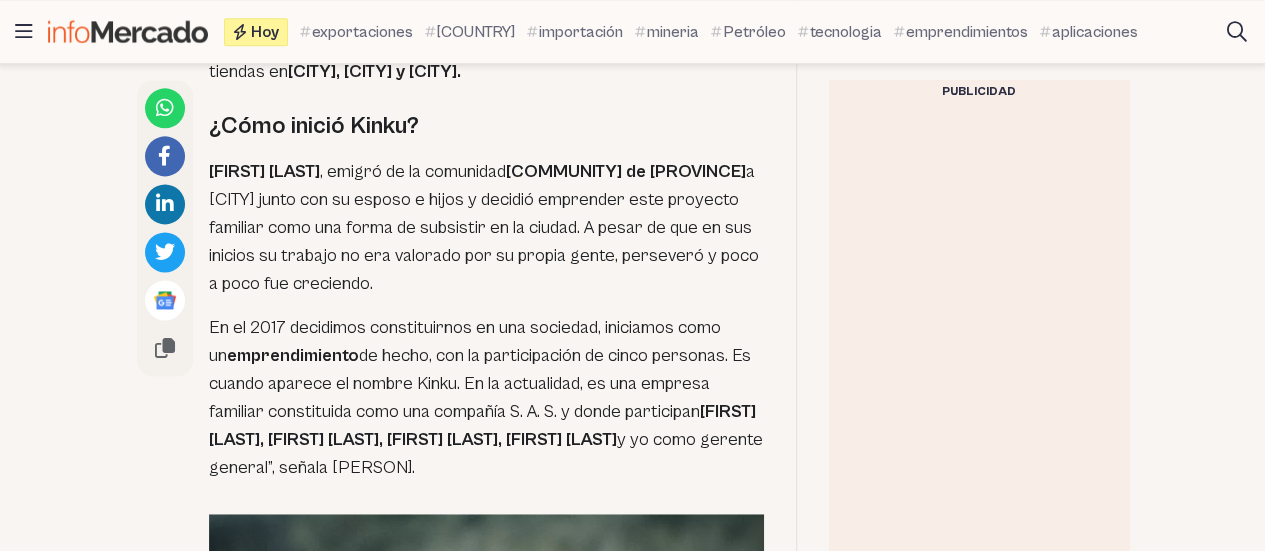 click on "En el camino ese emprendimiento se convirtió en  Kinku , una sociedad empresarial.  Juan Carlos Illichachi  es el gerente general de esta empresa familiar que a lo largo de estos 26 años ha fortalecido con sus diseños la identidad de su pueblo y cuenta que han logrado expandirse y abrir tiendas en  Quito, Guayaquil y Riobamba.
¿Cómo inició Kinku?
Manuela Pilco , emigró de la comunidad  Cacha de Chimborazo  a Quito junto con su esposo e hijos y decidió emprender este proyecto familiar como una forma de subsistir en la ciudad. A pesar de que en sus inicios su trabajo no era valorado por su propia gente, perseveró y poco a poco fue creciendo.
En el 2017 decidimos constituirnos en una sociedad, iniciamos como un  emprendimiento  de hecho, con la participación de cinco personas. Es cuando aparece el nombre Kinku. En la actualidad, es una empresa familiar constituida como una compañía S. A. S. y donde participan  Manuela Pilco, Ana Janeta, Kaya Janeta, Byron Janeta
. ." at bounding box center [486, 1698] 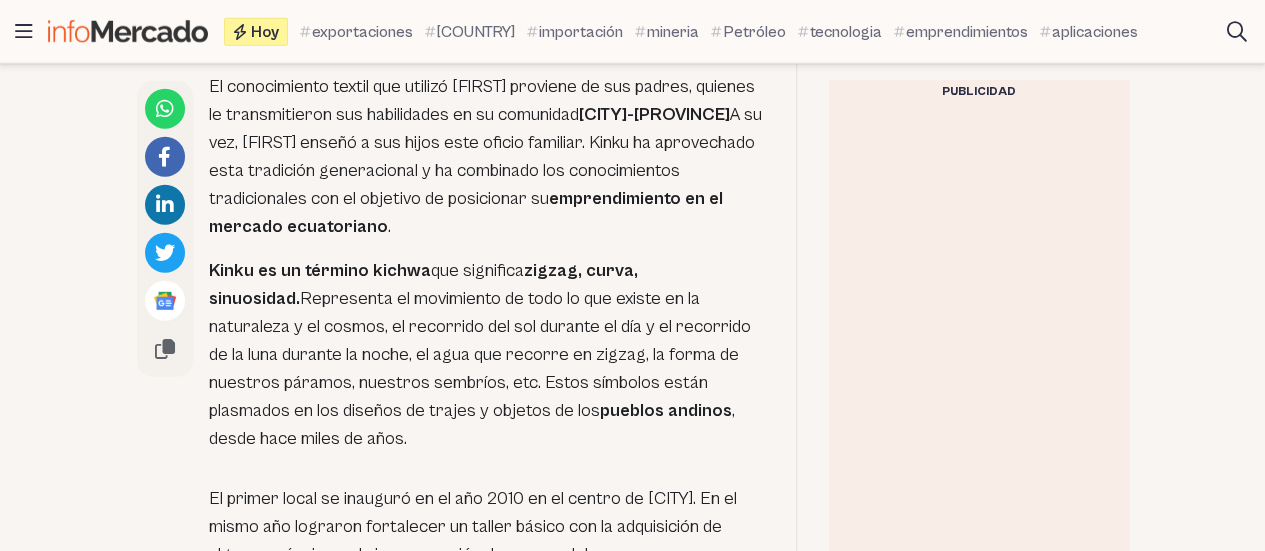 scroll, scrollTop: 2622, scrollLeft: 0, axis: vertical 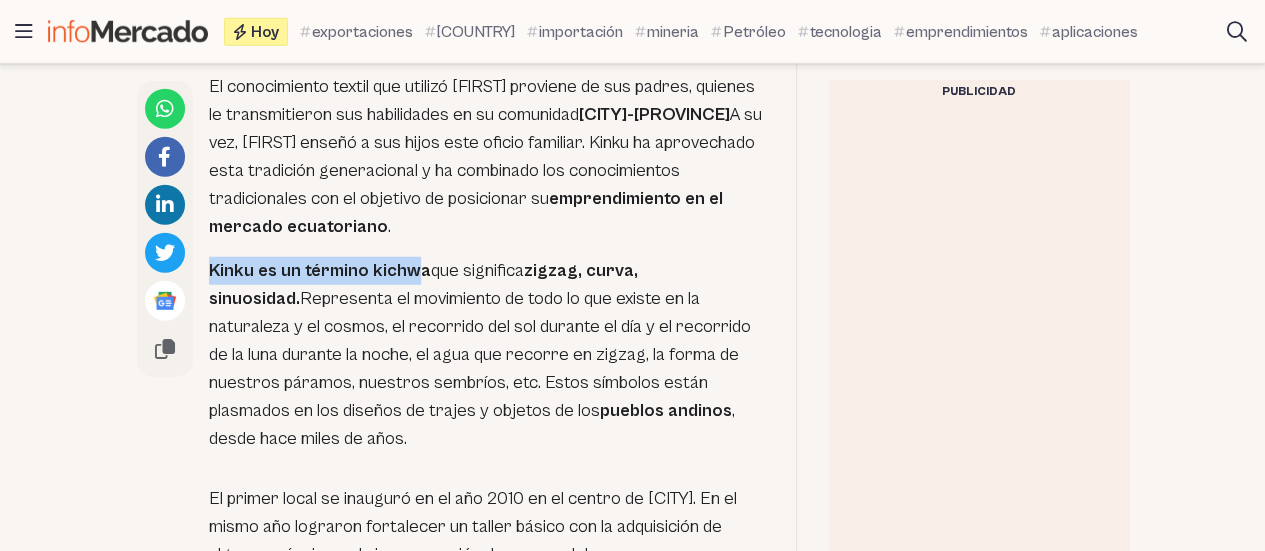 drag, startPoint x: 210, startPoint y: 315, endPoint x: 409, endPoint y: 319, distance: 199.04019 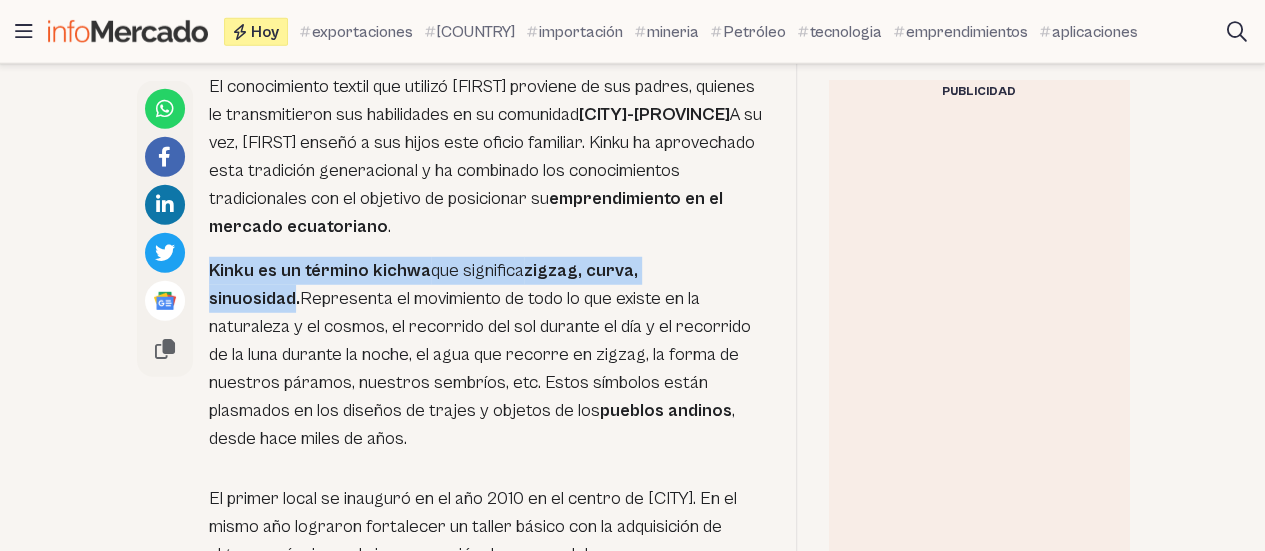 drag, startPoint x: 205, startPoint y: 317, endPoint x: 720, endPoint y: 314, distance: 515.0087 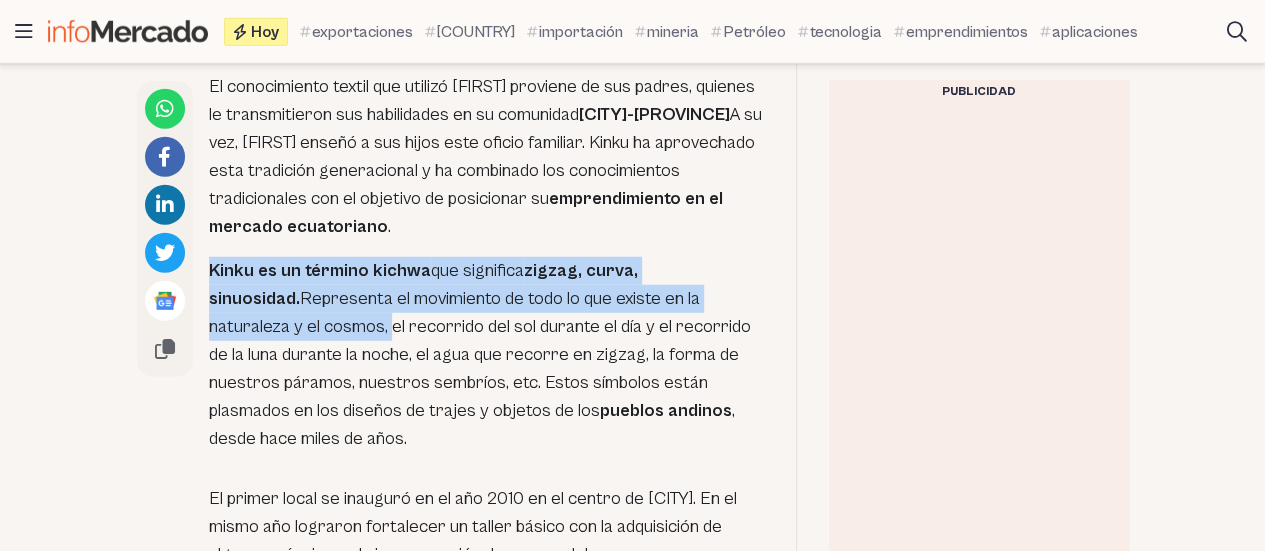 drag, startPoint x: 206, startPoint y: 314, endPoint x: 269, endPoint y: 383, distance: 93.43447 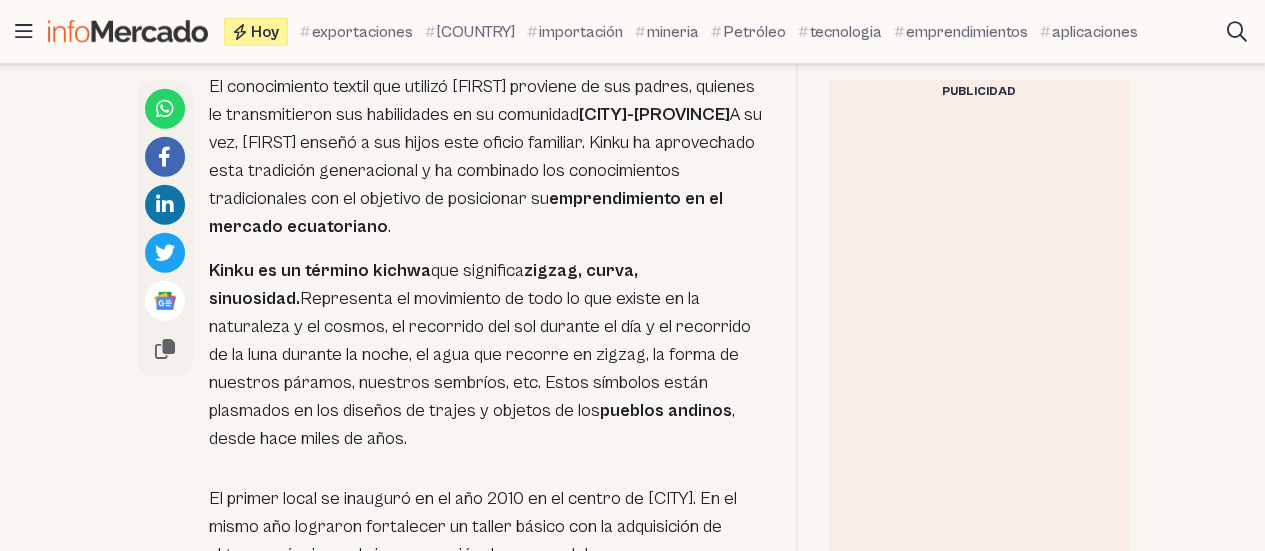 click on "Kinku es un término kichwa  que significa  zigzag, curva, sinuosidad.  Representa el movimiento de todo lo que existe en la naturaleza y el cosmos, el recorrido del sol durante el día y el recorrido de la luna durante la noche, el agua que recorre en zigzag, la forma de nuestros páramos, nuestros sembríos, etc. Estos símbolos están plasmados en los diseños de trajes y objetos de los  pueblos andinos , desde hace miles de años." at bounding box center (486, 355) 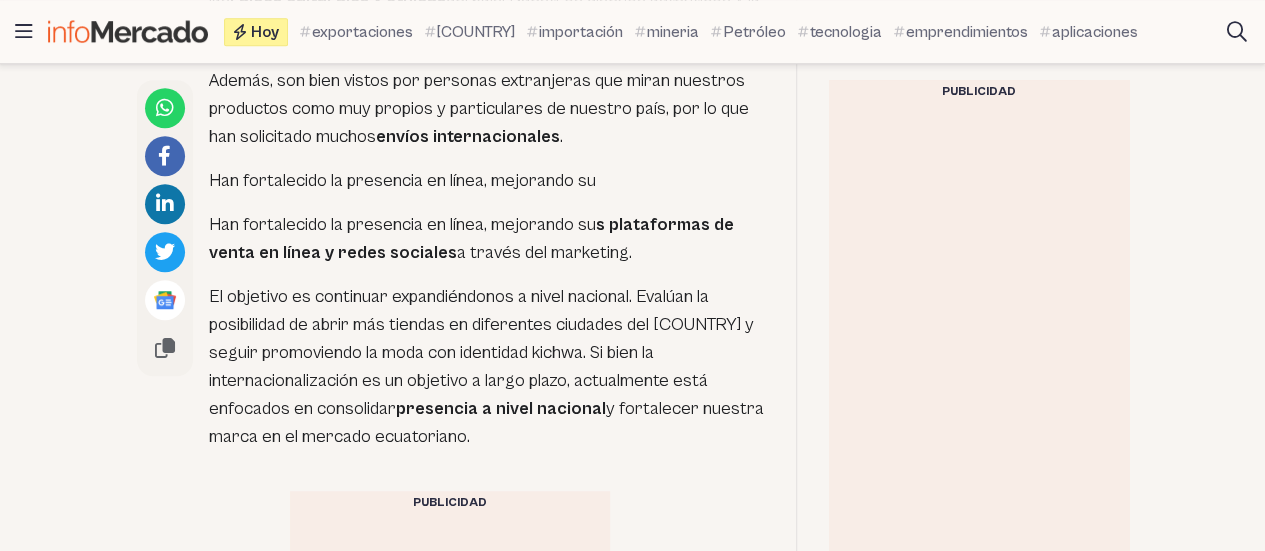 scroll, scrollTop: 4258, scrollLeft: 0, axis: vertical 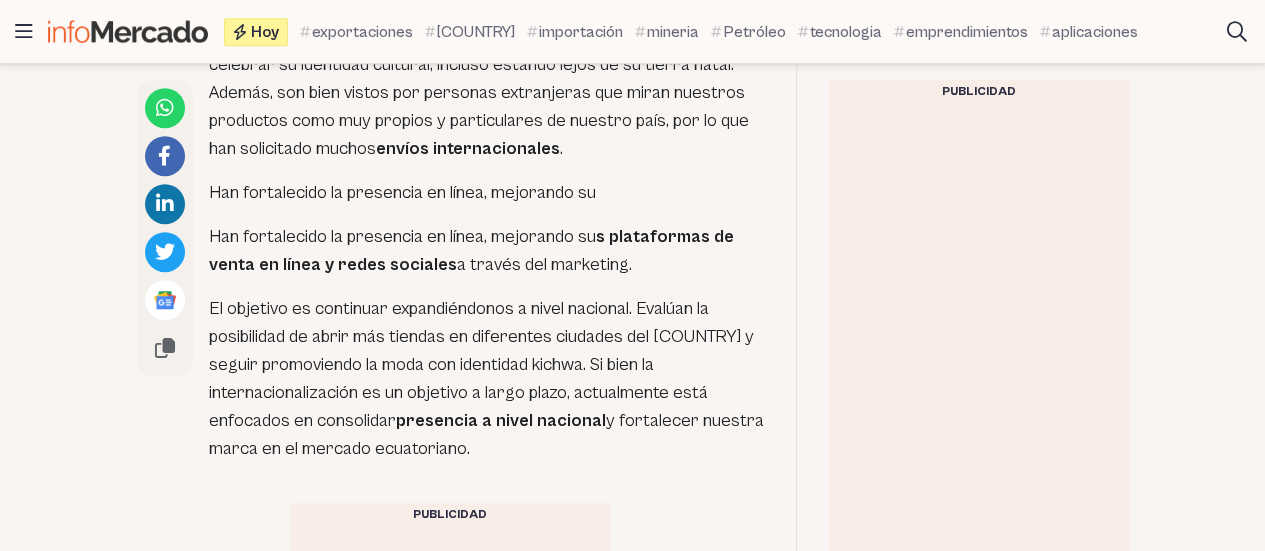 drag, startPoint x: 213, startPoint y: 212, endPoint x: 549, endPoint y: 202, distance: 336.14877 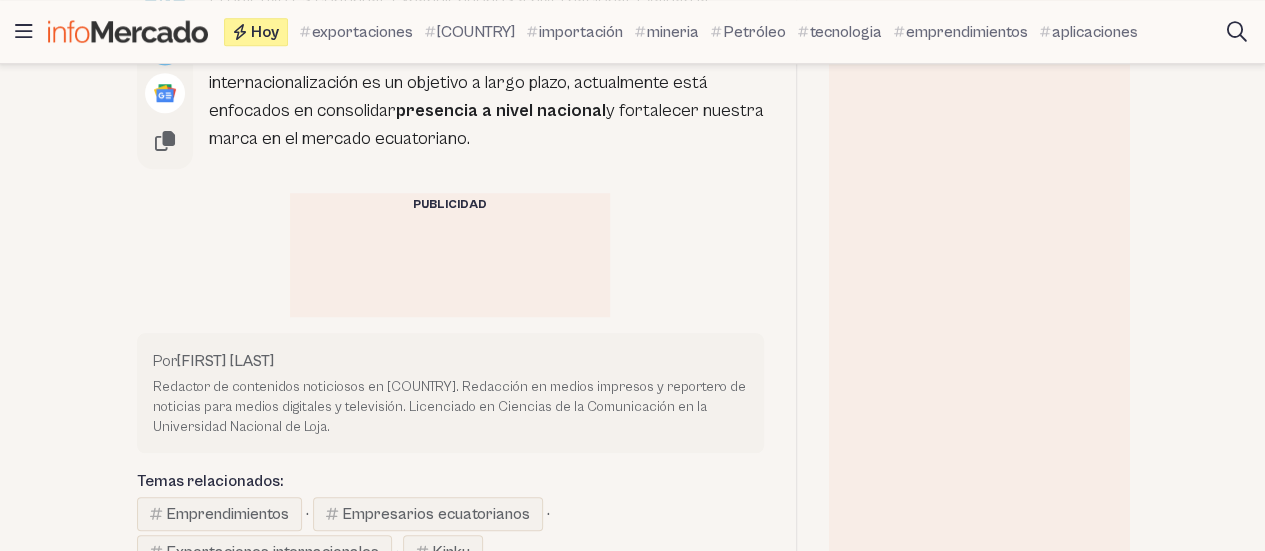 scroll, scrollTop: 4560, scrollLeft: 0, axis: vertical 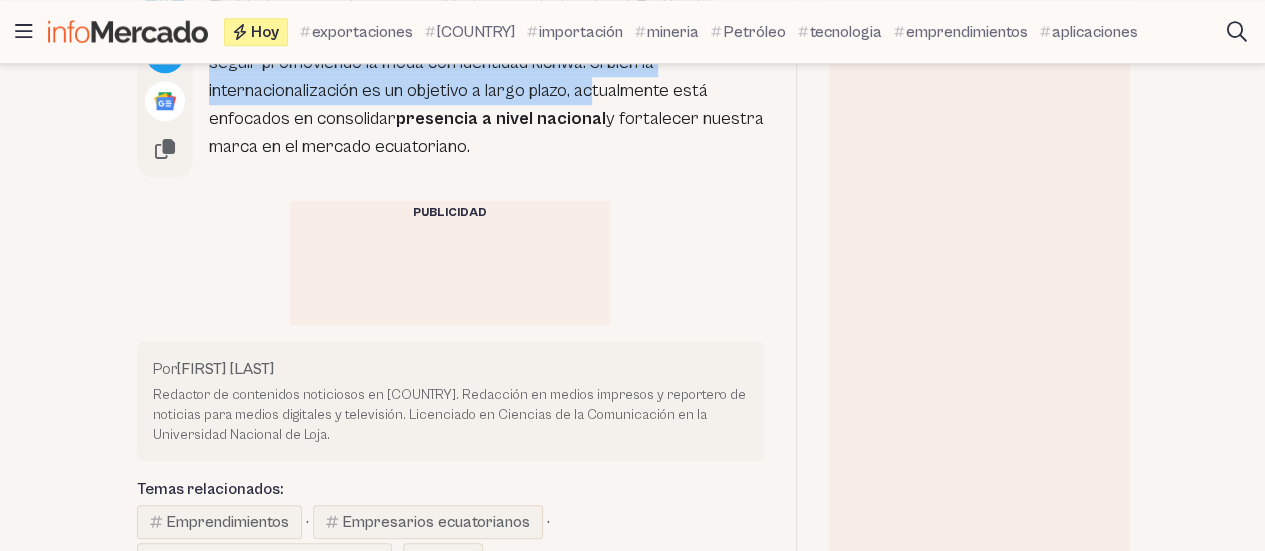 drag, startPoint x: 210, startPoint y: 167, endPoint x: 610, endPoint y: 239, distance: 406.42834 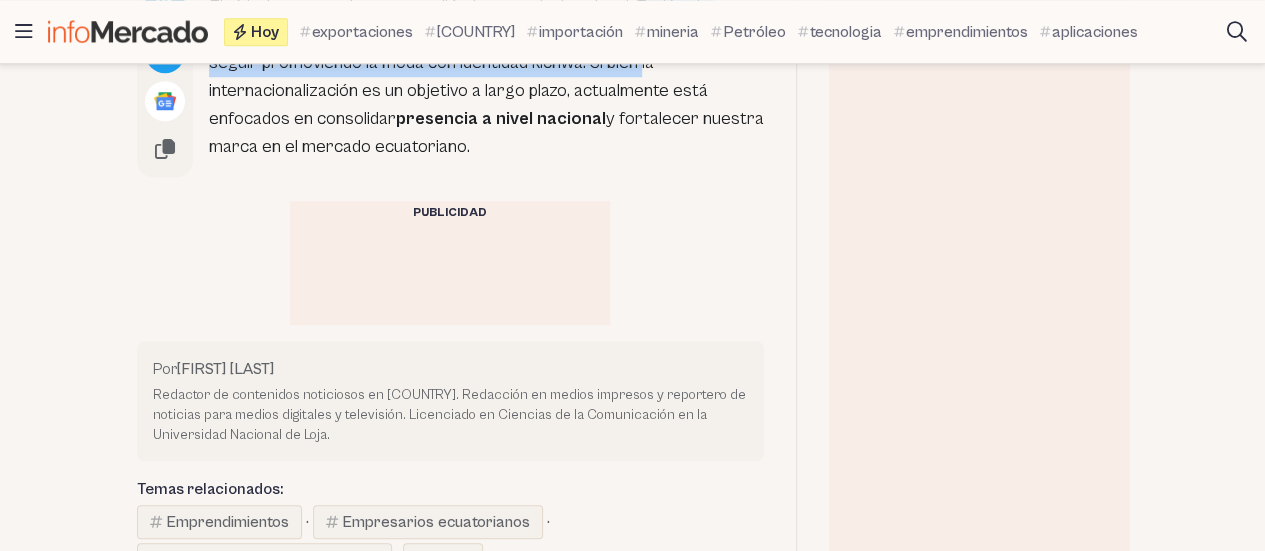 drag, startPoint x: 640, startPoint y: 165, endPoint x: 730, endPoint y: 216, distance: 103.44564 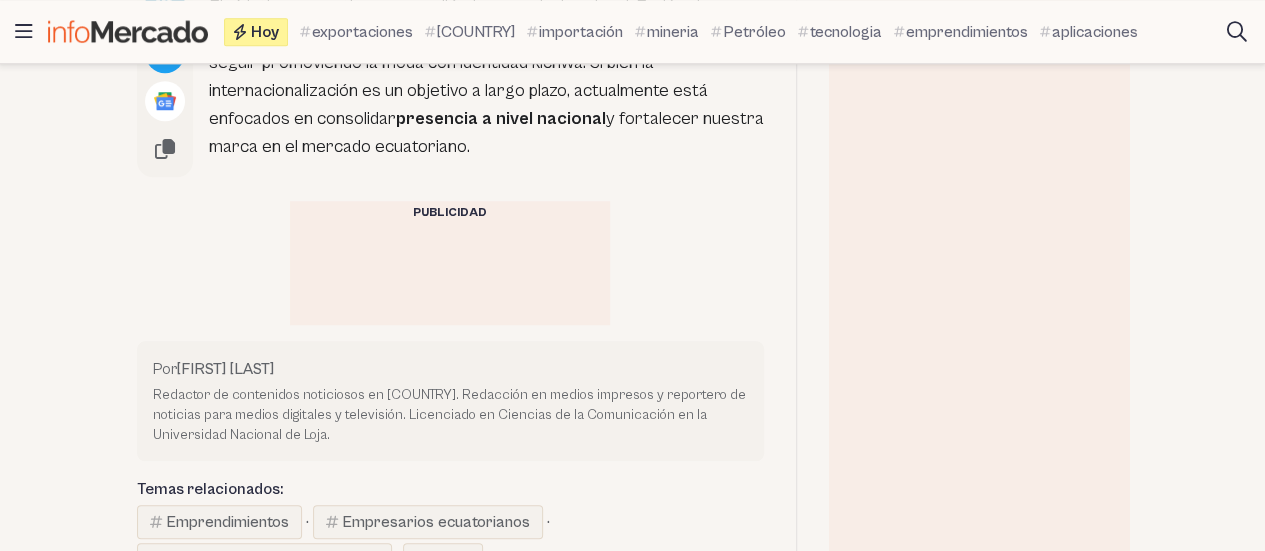 drag, startPoint x: 639, startPoint y: 167, endPoint x: 600, endPoint y: 330, distance: 167.60072 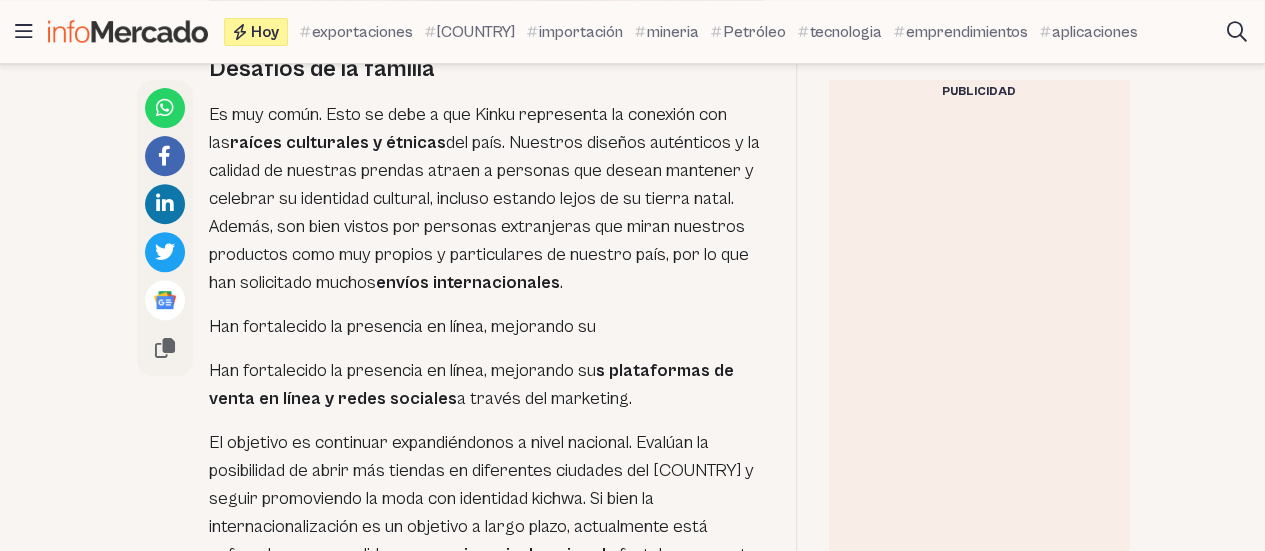 scroll, scrollTop: 4082, scrollLeft: 0, axis: vertical 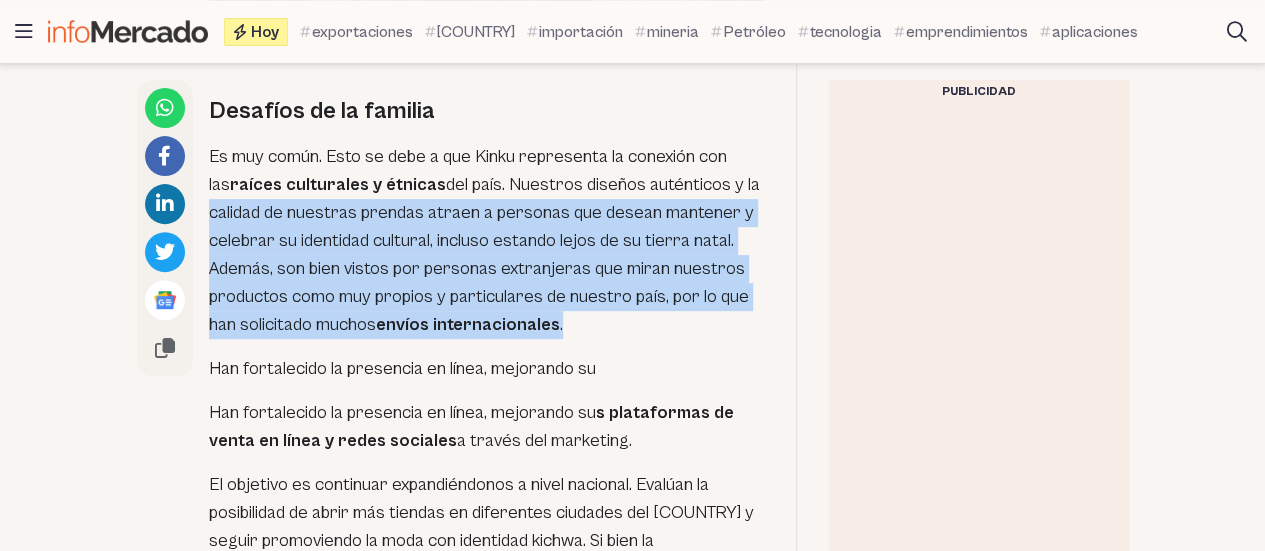 drag, startPoint x: 210, startPoint y: 233, endPoint x: 655, endPoint y: 355, distance: 461.42062 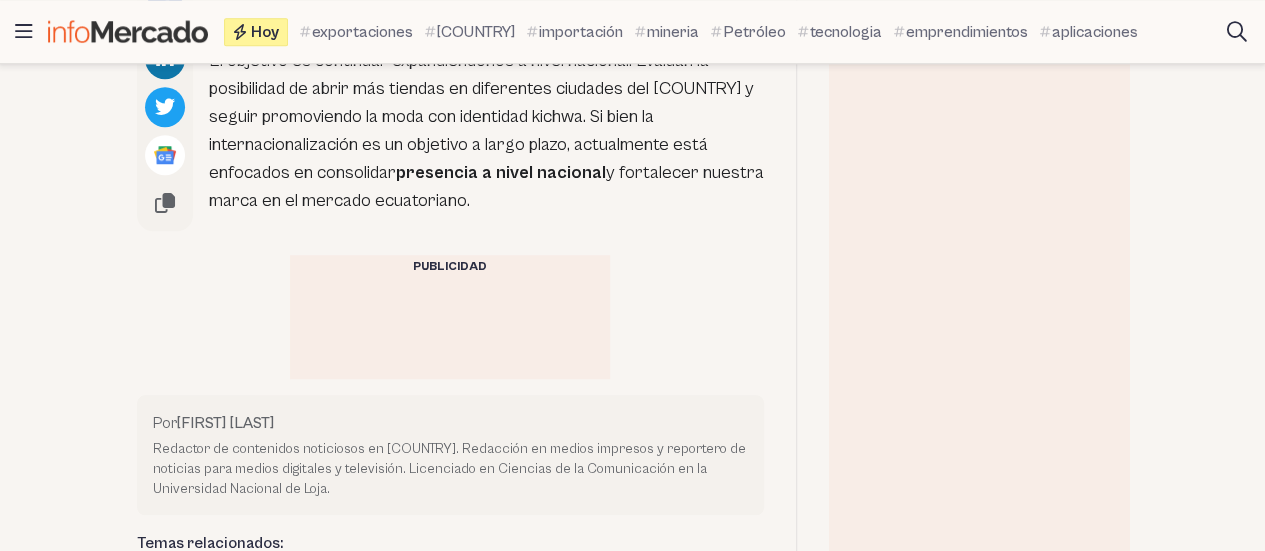 scroll, scrollTop: 4508, scrollLeft: 0, axis: vertical 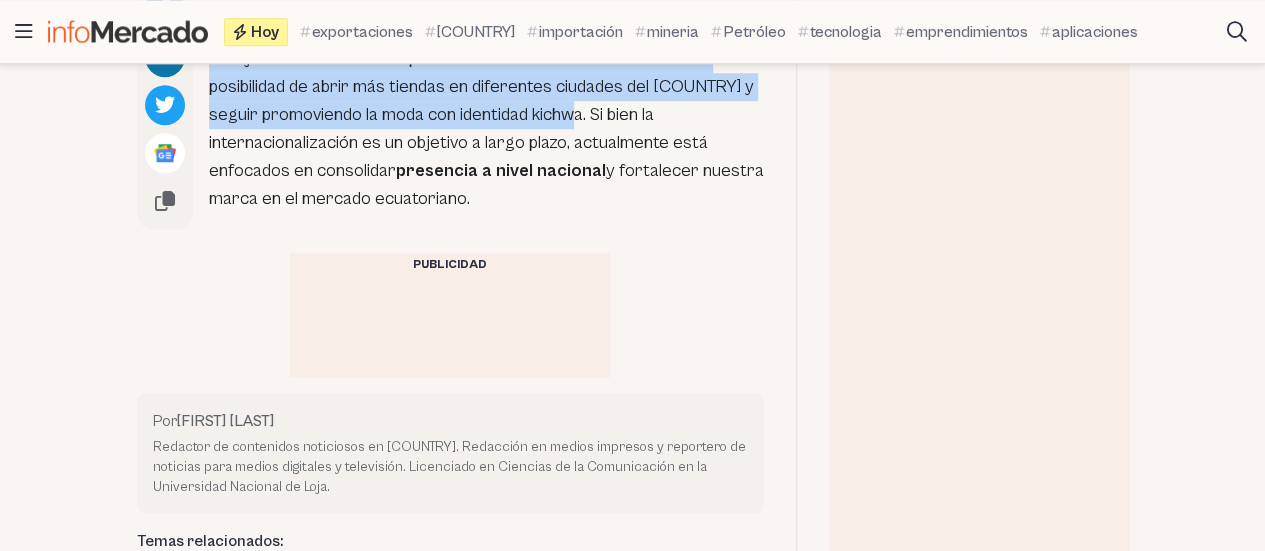 drag, startPoint x: 208, startPoint y: 213, endPoint x: 590, endPoint y: 275, distance: 386.99872 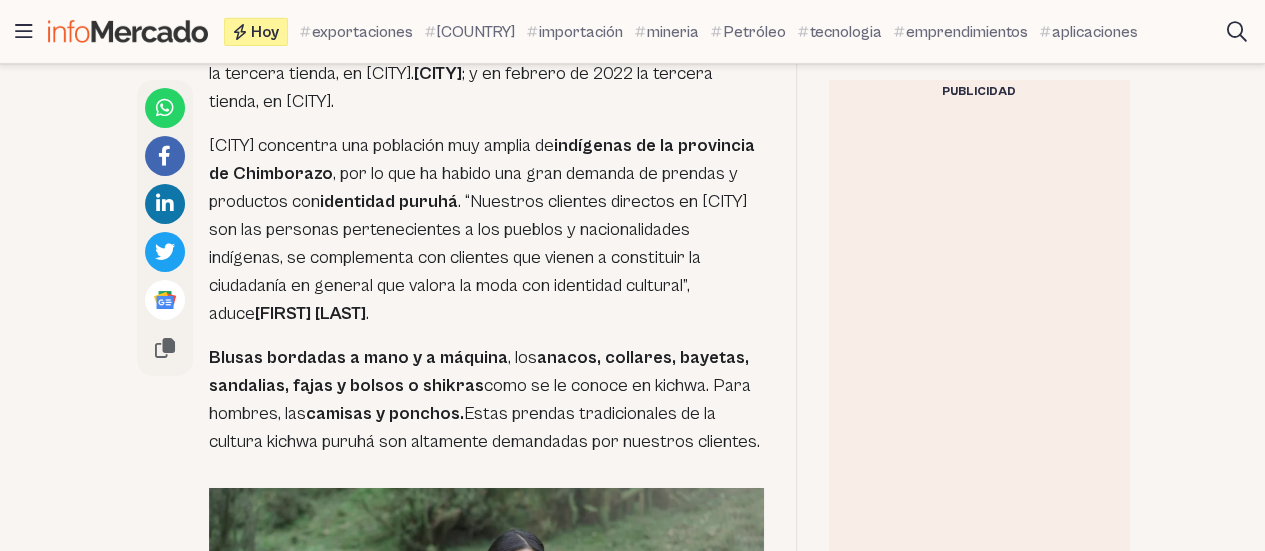 scroll, scrollTop: 3288, scrollLeft: 0, axis: vertical 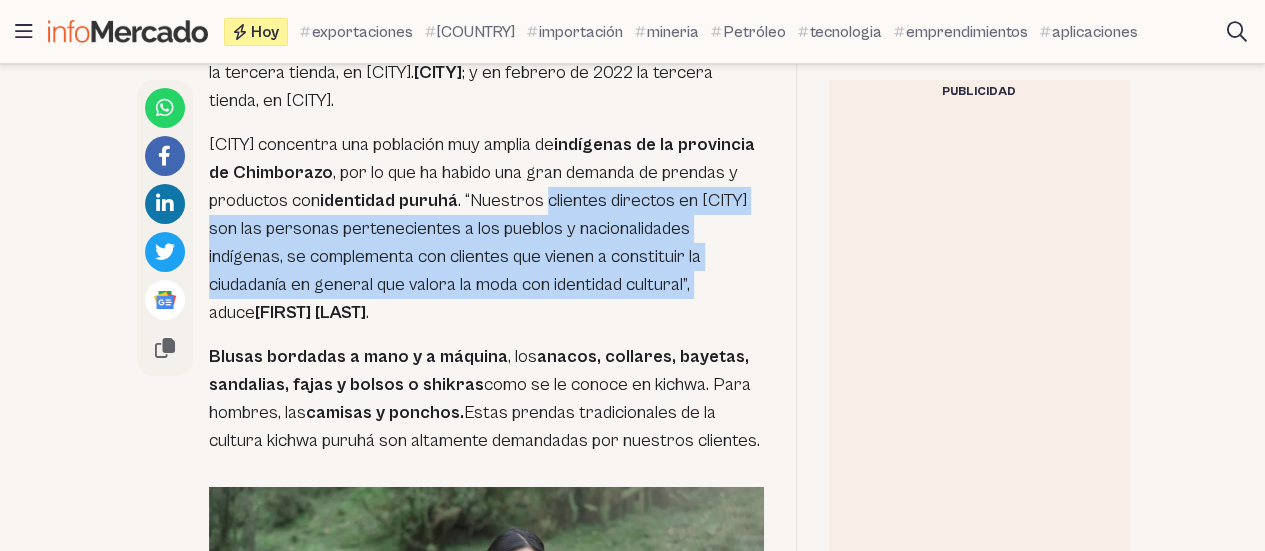 drag, startPoint x: 626, startPoint y: 218, endPoint x: 266, endPoint y: 328, distance: 376.4306 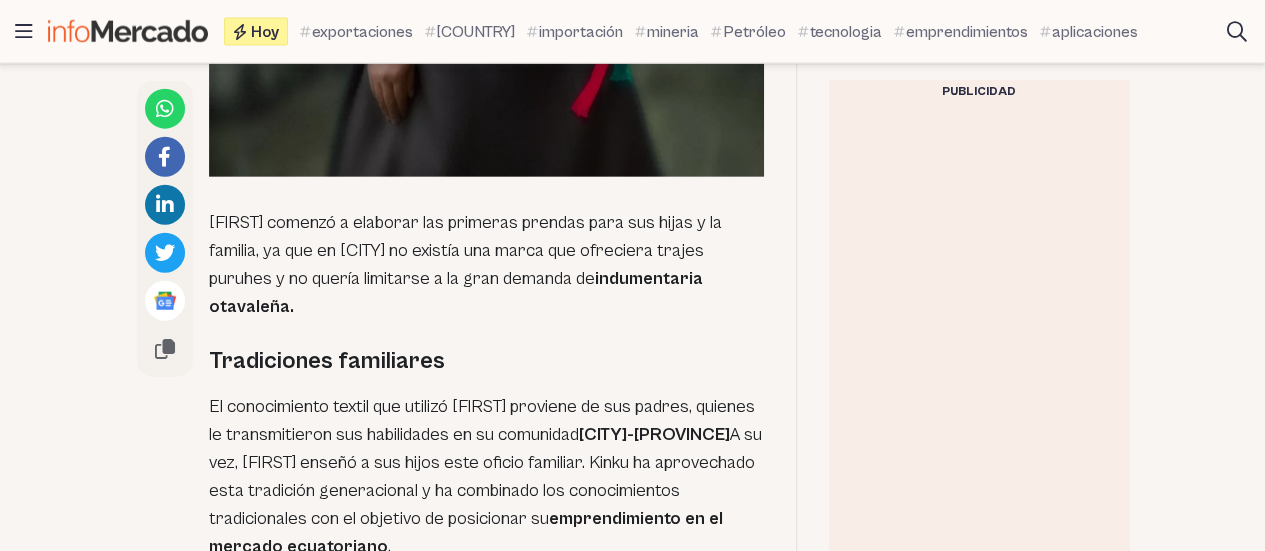 scroll, scrollTop: 2280, scrollLeft: 0, axis: vertical 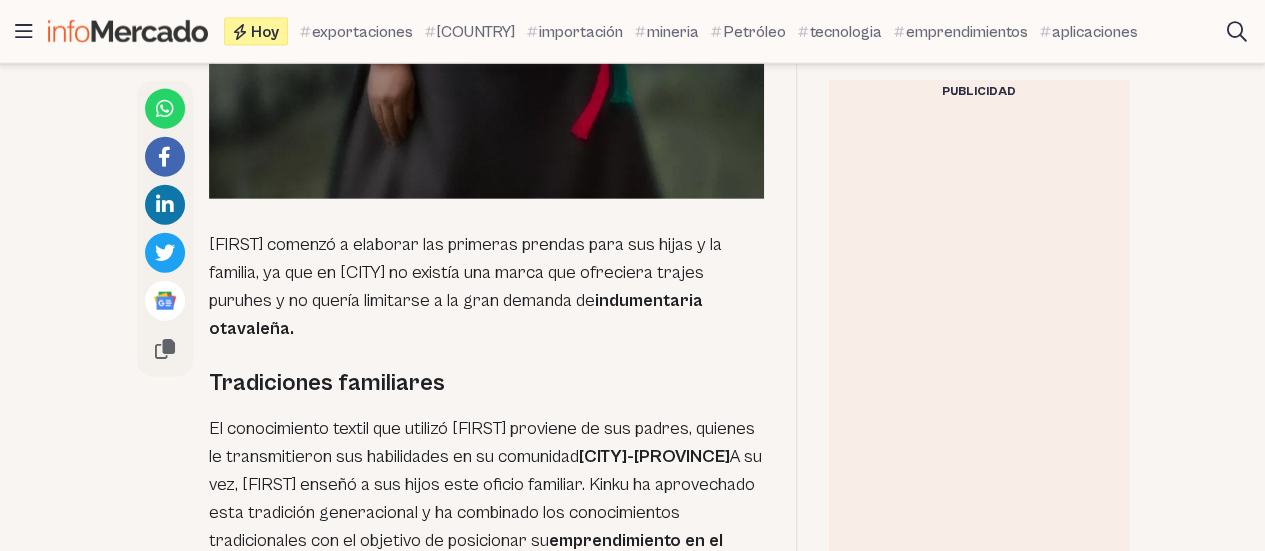 click on "Manuela comenzó a elaborar las primeras prendas para sus hijas y la familia, ya que en Quito no existía una marca que ofreciera trajes puruhes y no quería limitarse a la gran demanda de  indumentaria otavaleña." at bounding box center [486, 287] 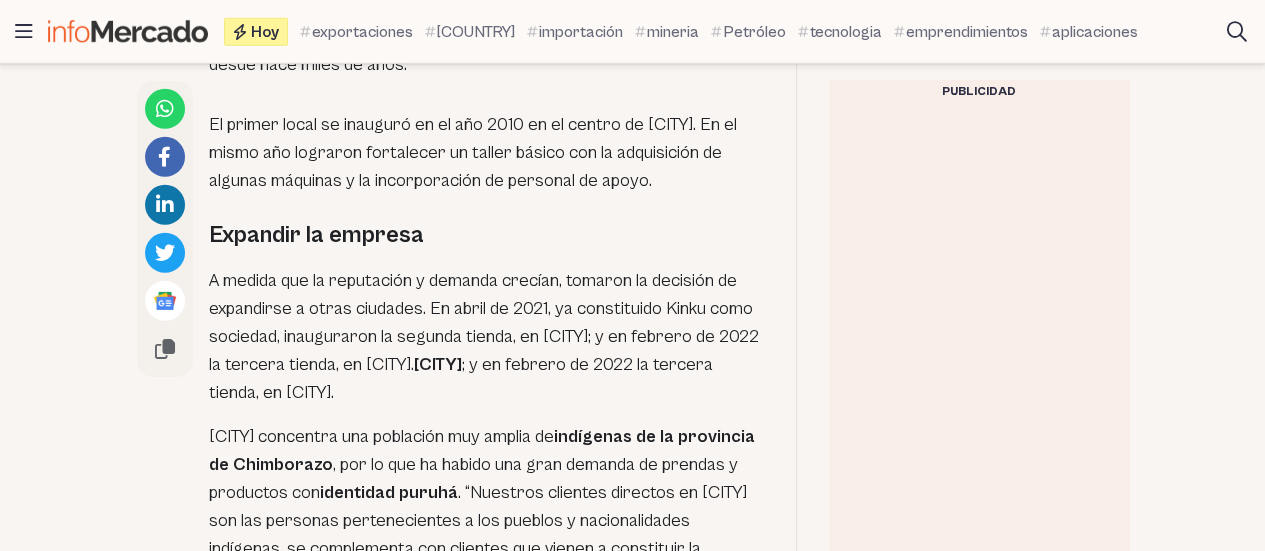scroll, scrollTop: 3001, scrollLeft: 0, axis: vertical 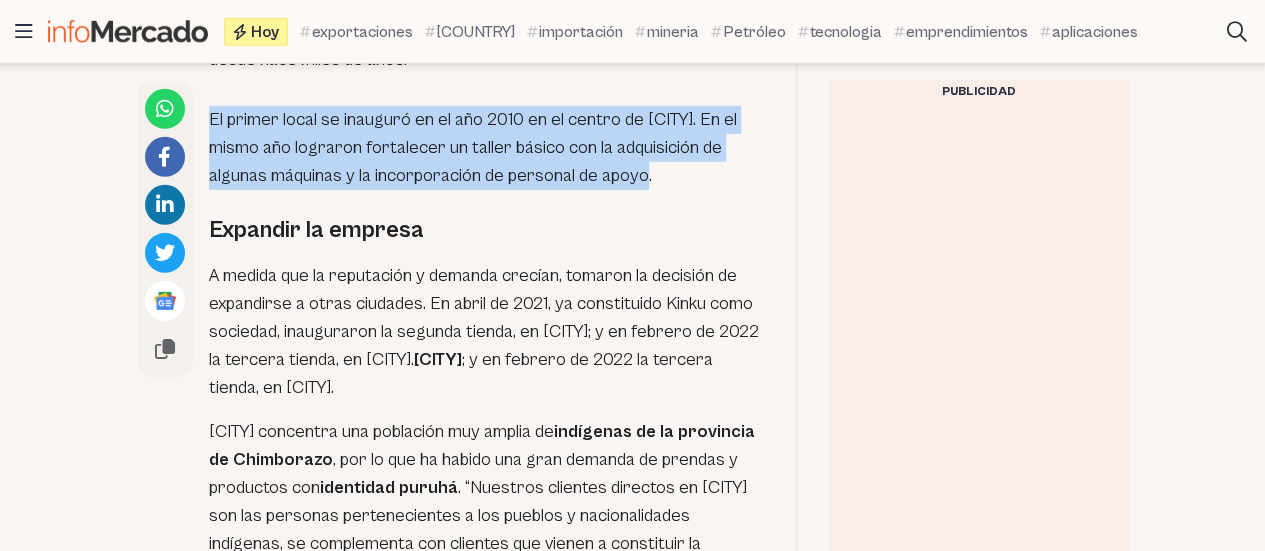 drag, startPoint x: 209, startPoint y: 161, endPoint x: 700, endPoint y: 219, distance: 494.4138 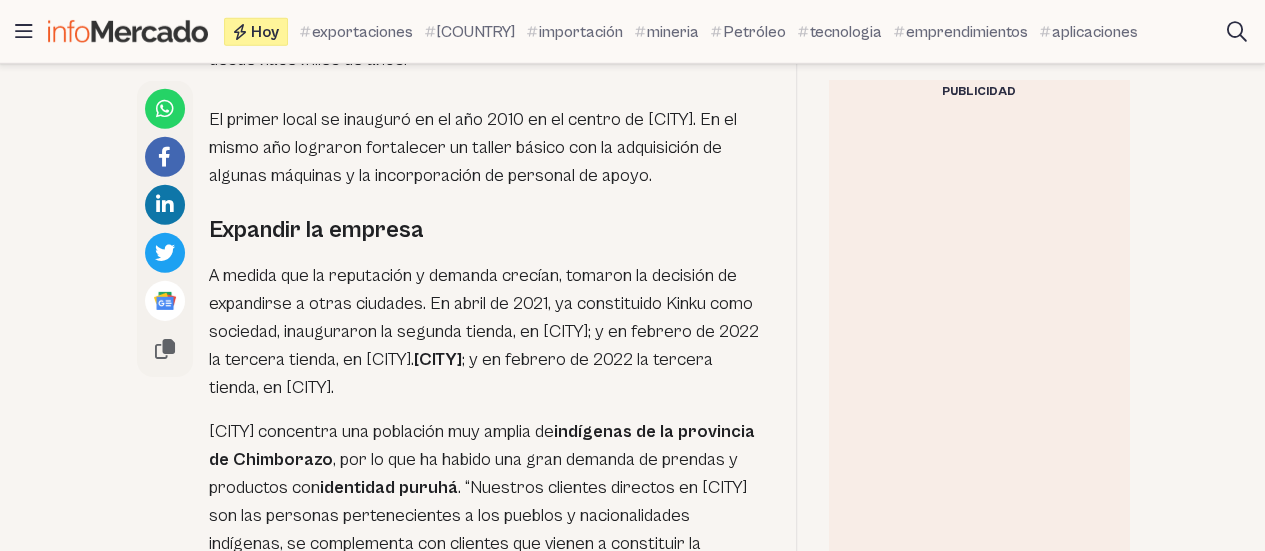 click on "Expandir la empresa" at bounding box center [486, 230] 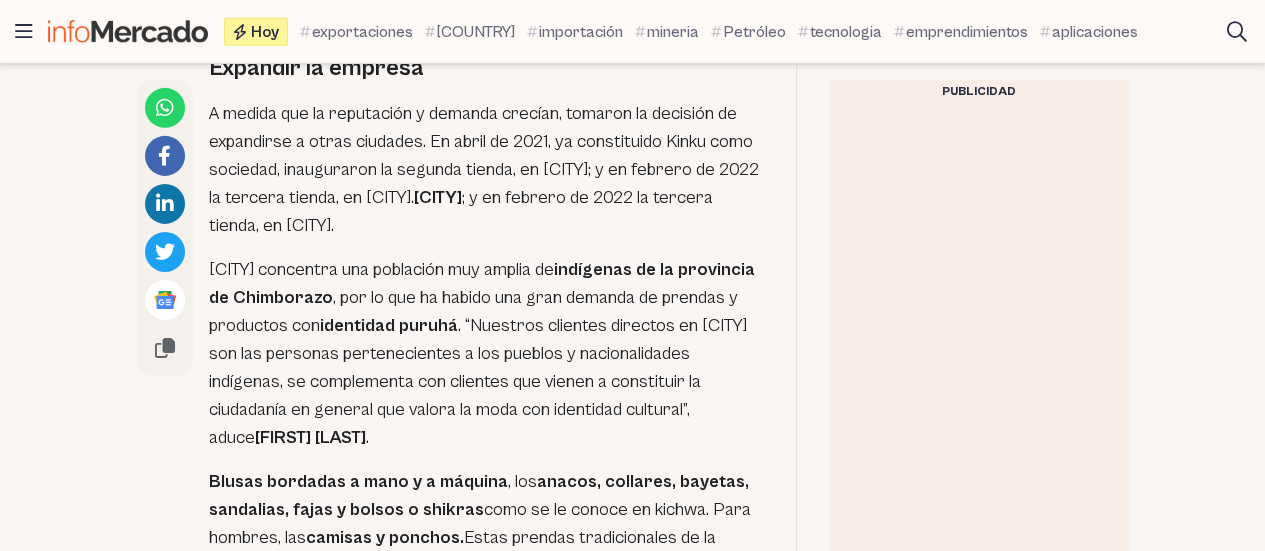 scroll, scrollTop: 3170, scrollLeft: 0, axis: vertical 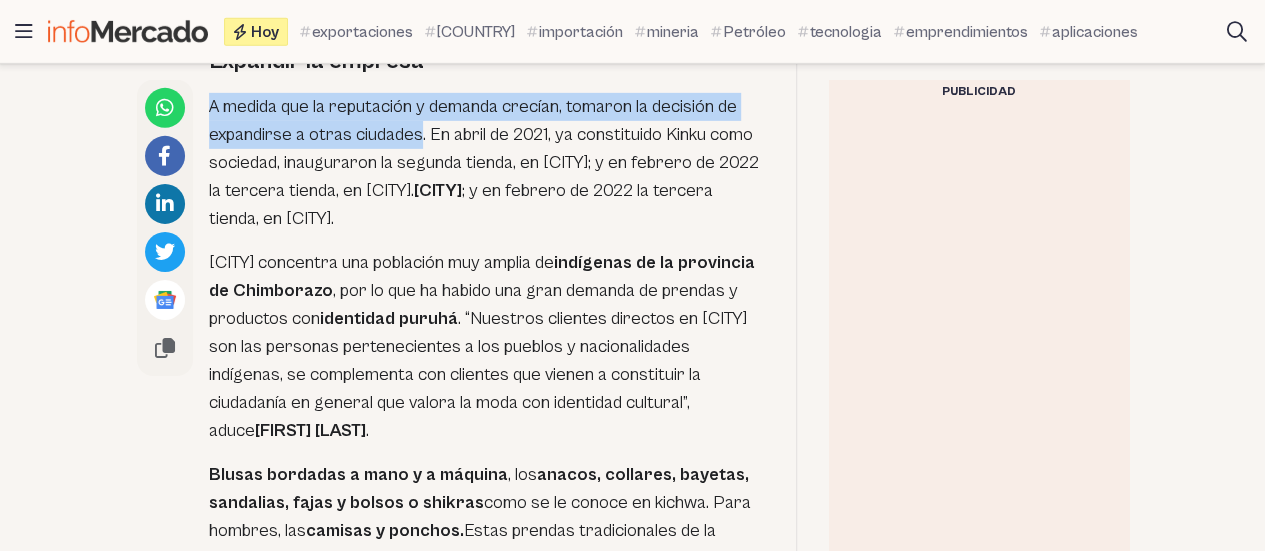 drag, startPoint x: 209, startPoint y: 151, endPoint x: 421, endPoint y: 179, distance: 213.84106 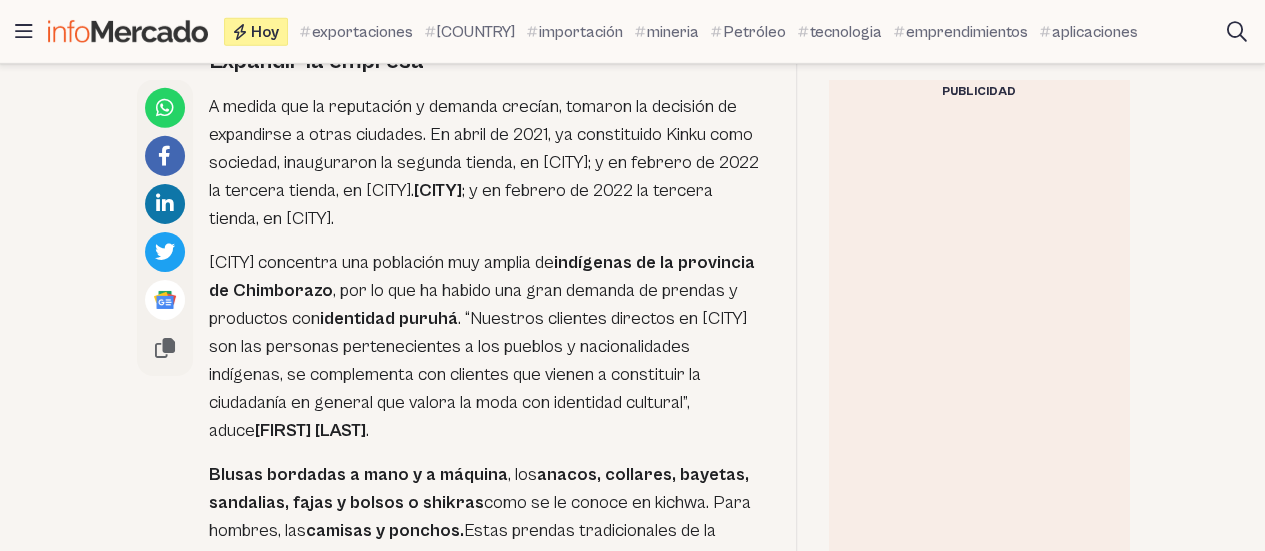 click on "Guayaquil concentra una población muy amplia de  indígenas de la provincia de Chimborazo , por lo que ha habido una gran demanda de prendas y productos con  identidad puruhá . “Nuestros clientes directos en Guayaquil son las personas pertenecientes a los pueblos y nacionalidades indígenas, se complementa con clientes que vienen a constituir la ciudadanía en general que valora la moda con identidad cultural”, aduce  Juan Carlos ." at bounding box center [486, 347] 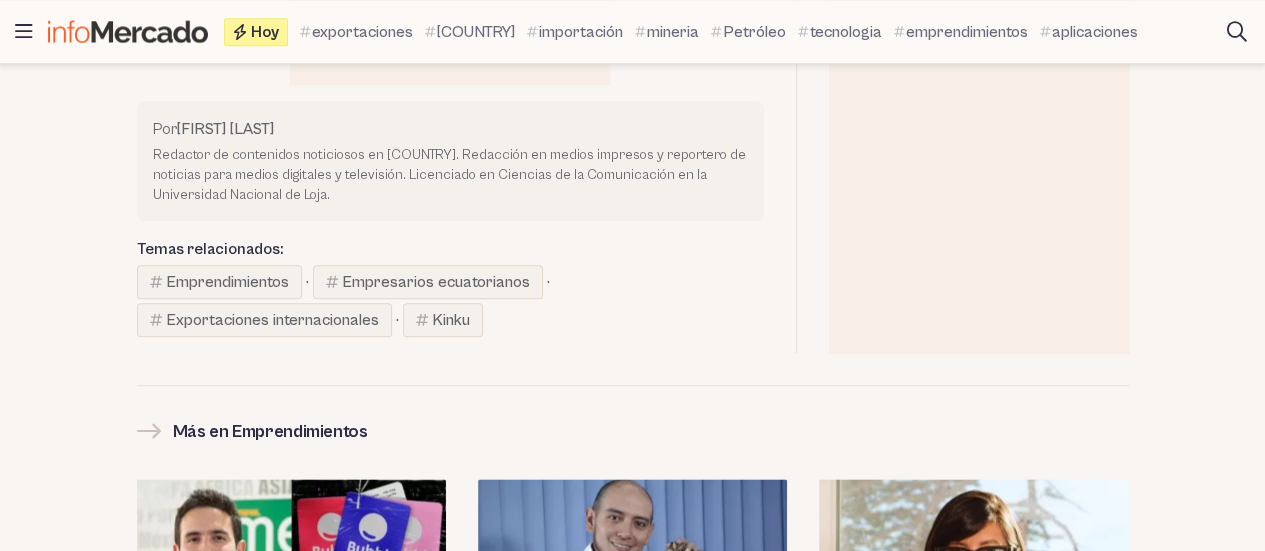 scroll, scrollTop: 4810, scrollLeft: 0, axis: vertical 